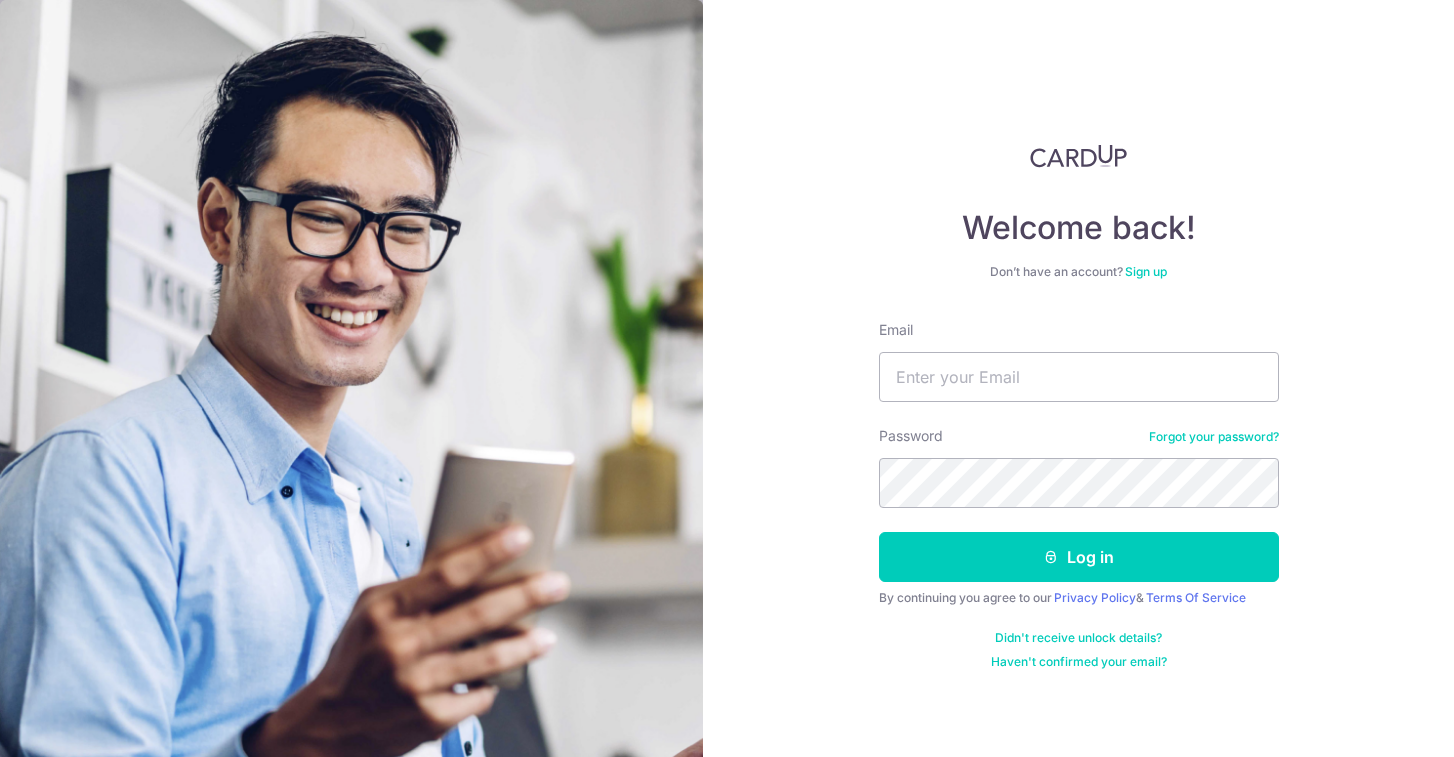 scroll, scrollTop: 0, scrollLeft: 0, axis: both 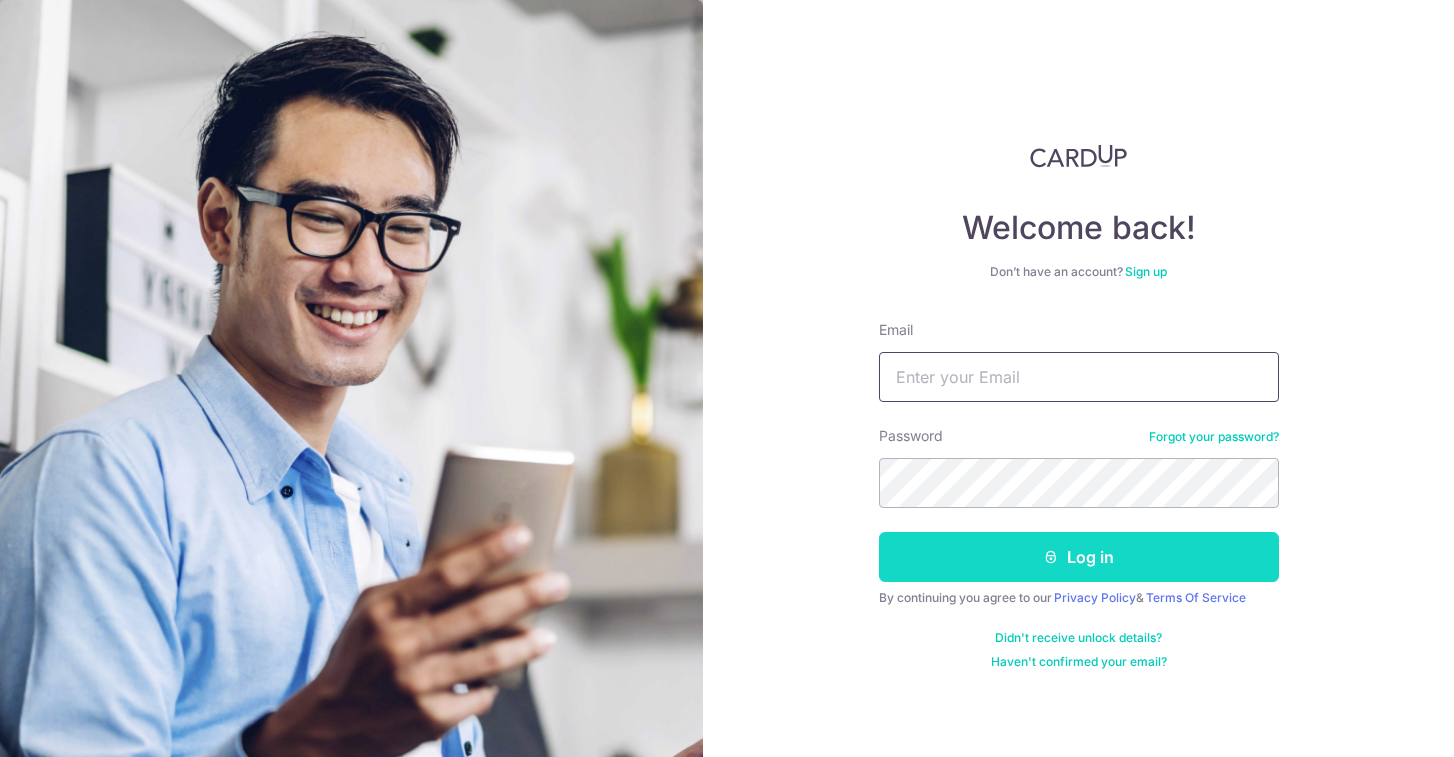 type on "david.deconing@example.com" 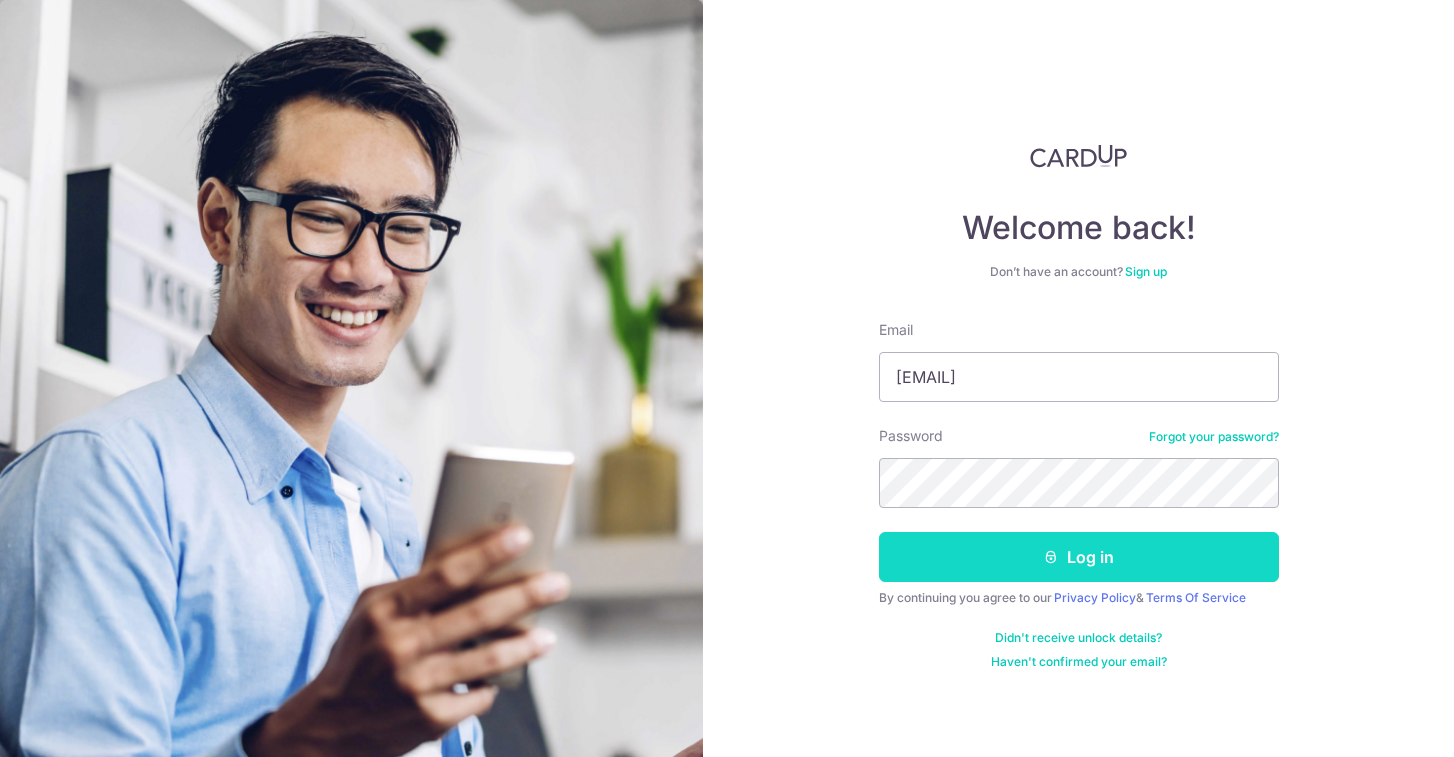 click at bounding box center (1051, 557) 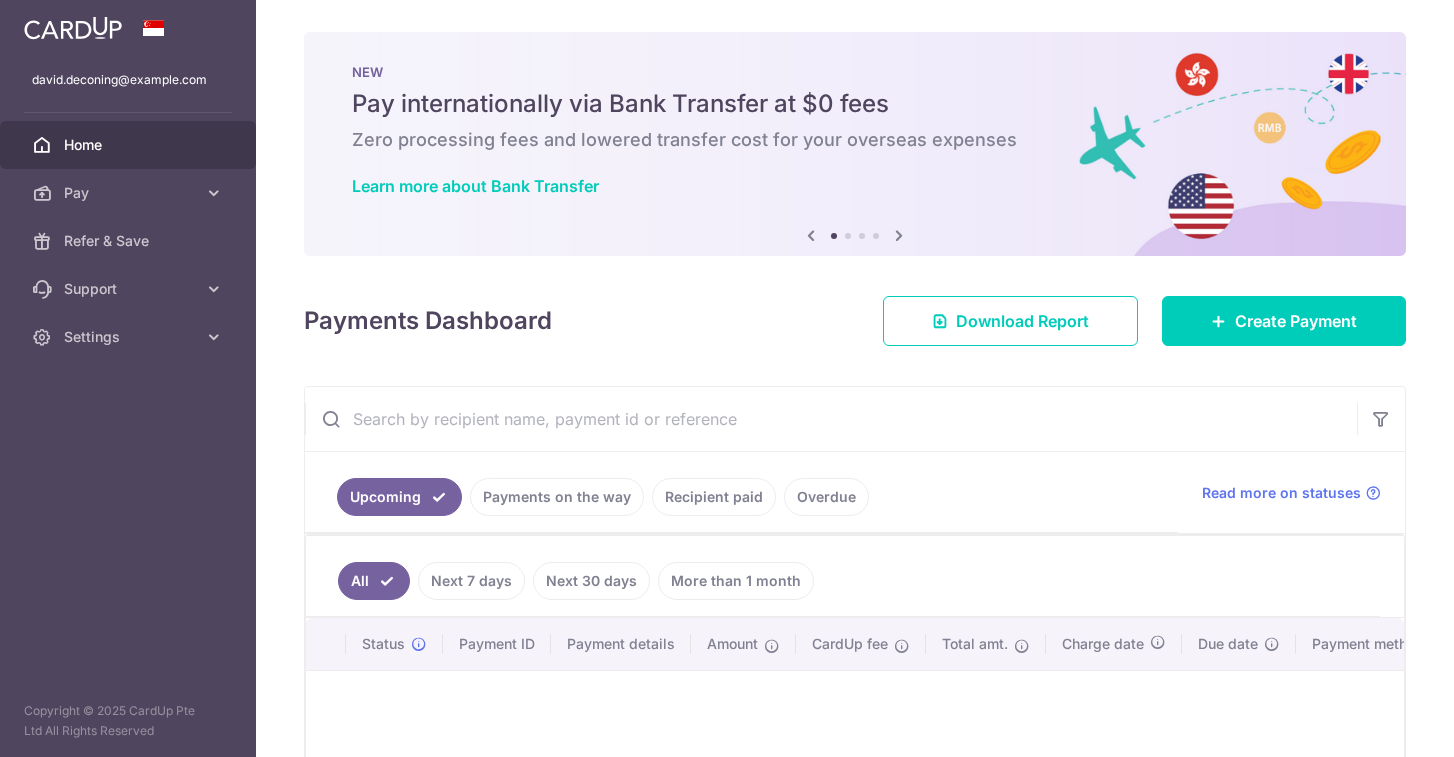 scroll, scrollTop: 0, scrollLeft: 0, axis: both 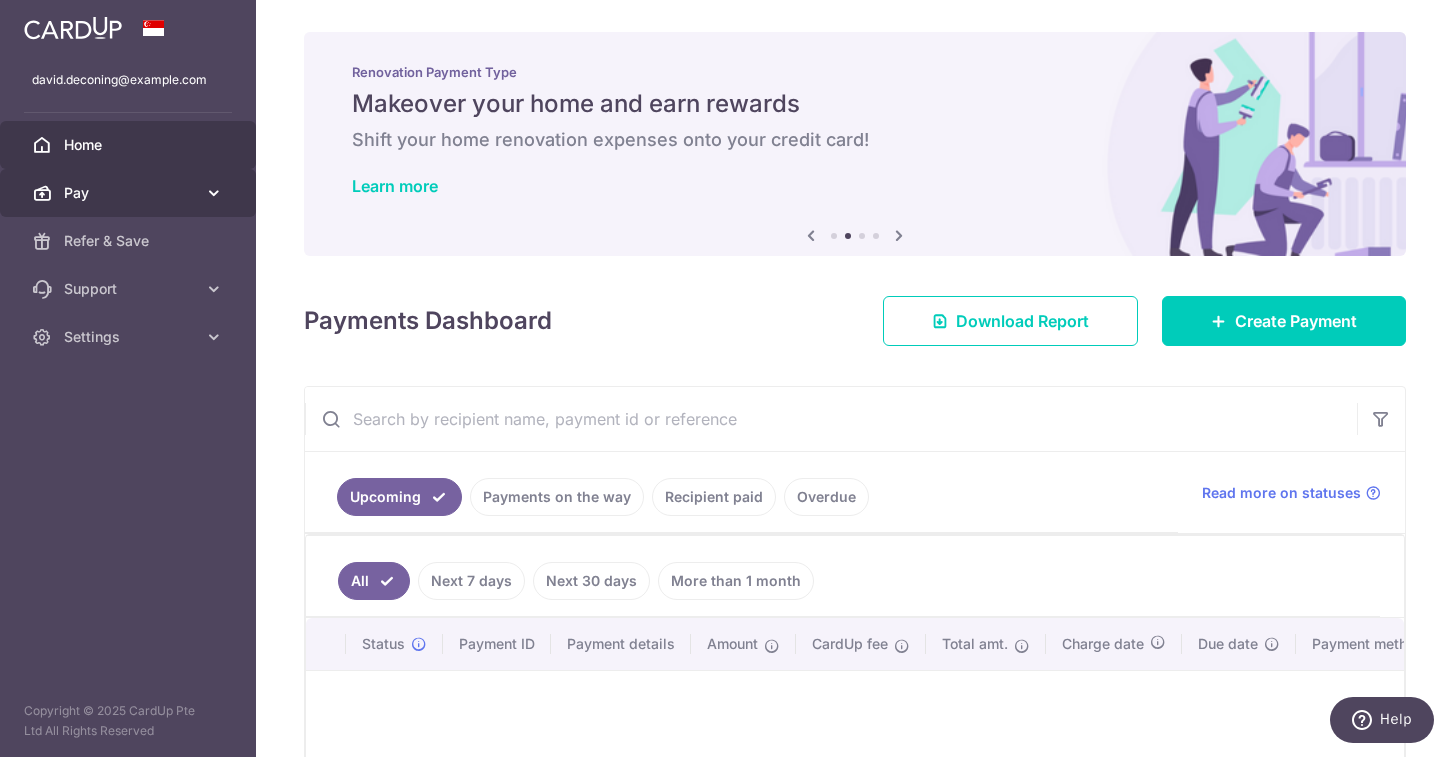 click on "Pay" at bounding box center [130, 193] 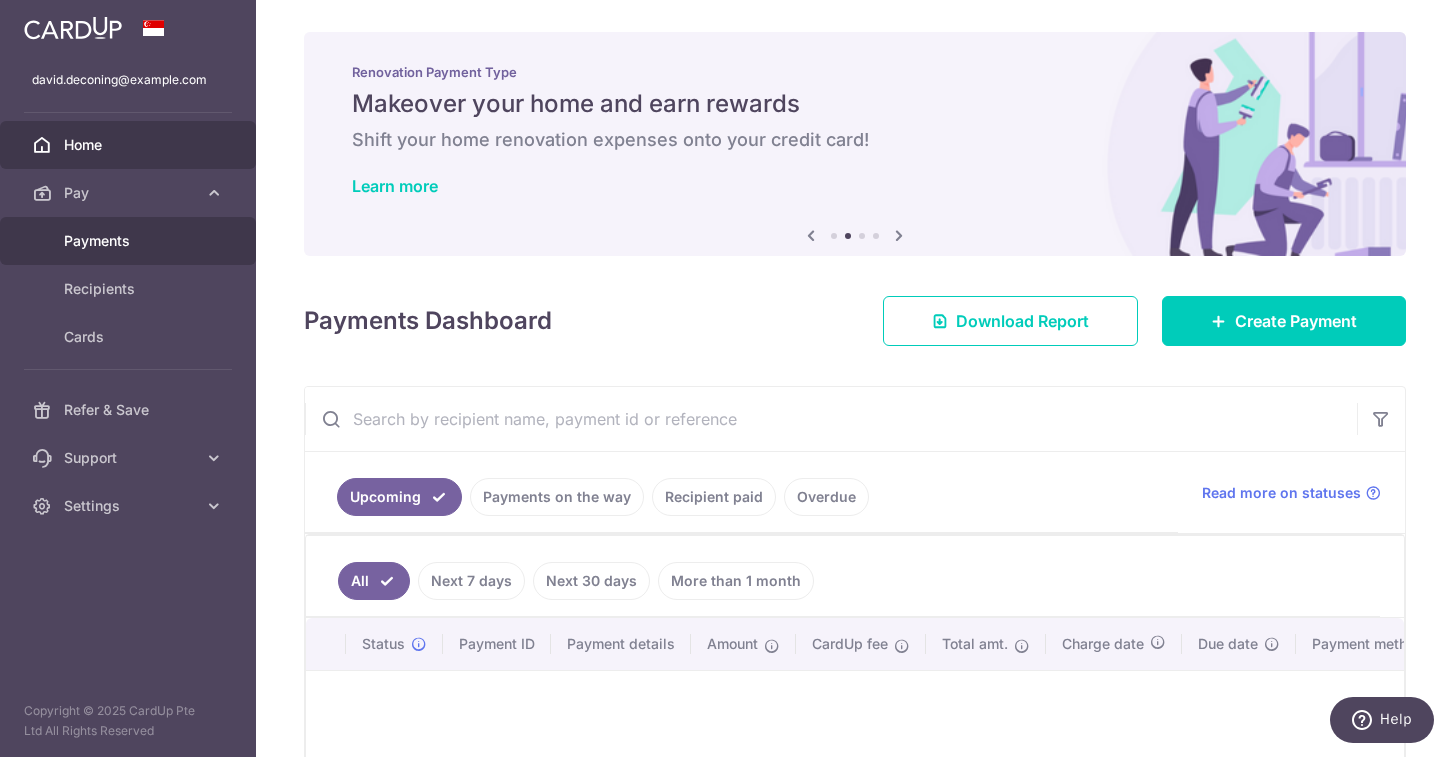 click on "Payments" at bounding box center (130, 241) 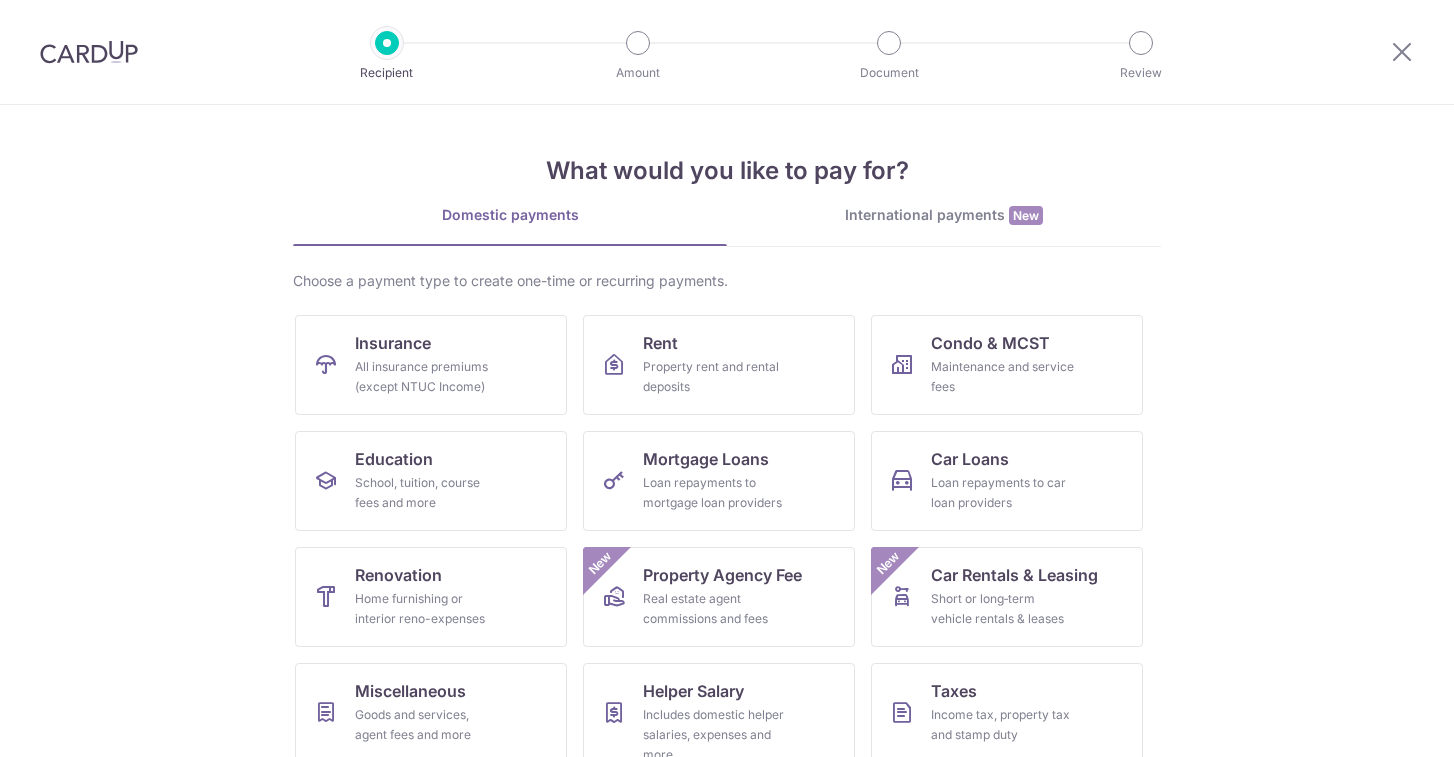 scroll, scrollTop: 0, scrollLeft: 0, axis: both 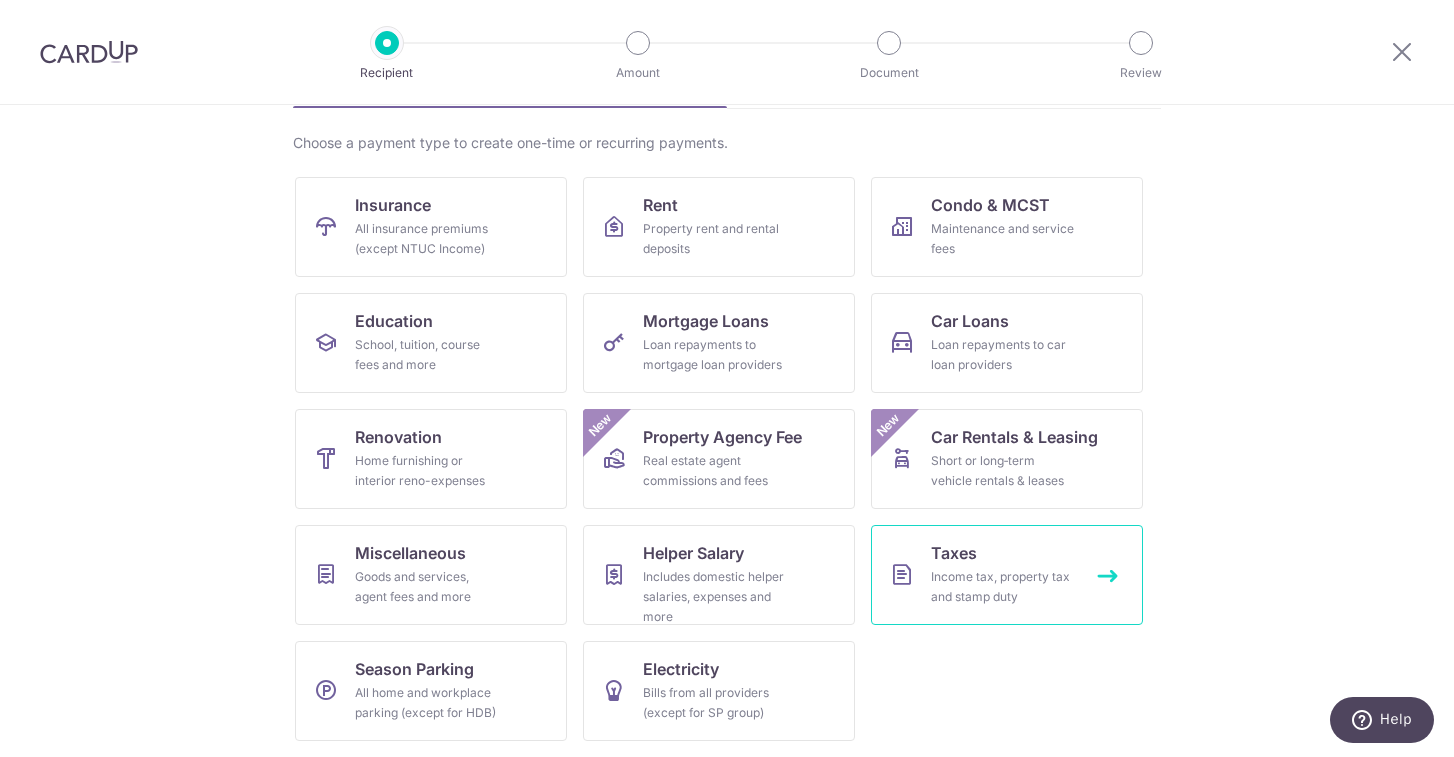 click on "Income tax, property tax and stamp duty" at bounding box center [1003, 587] 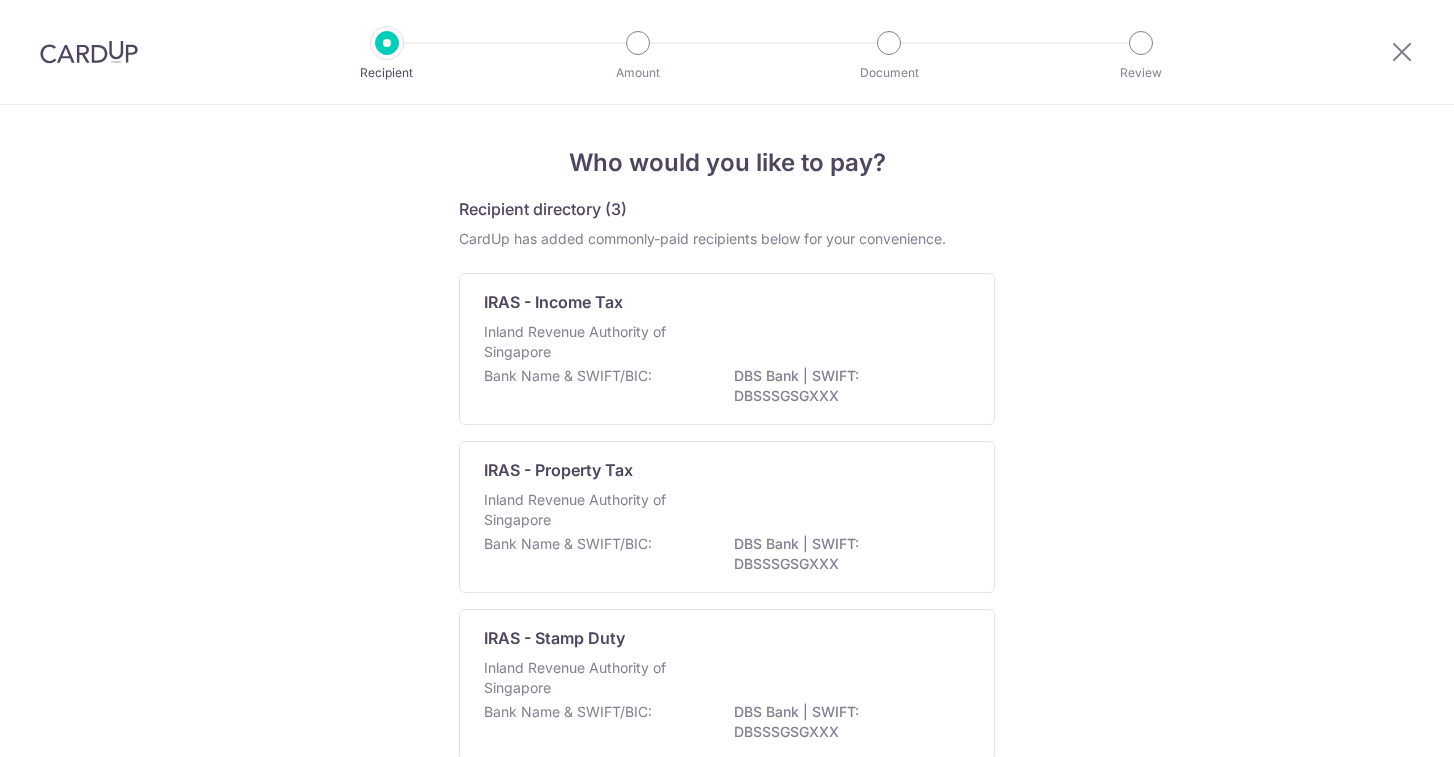 scroll, scrollTop: 0, scrollLeft: 0, axis: both 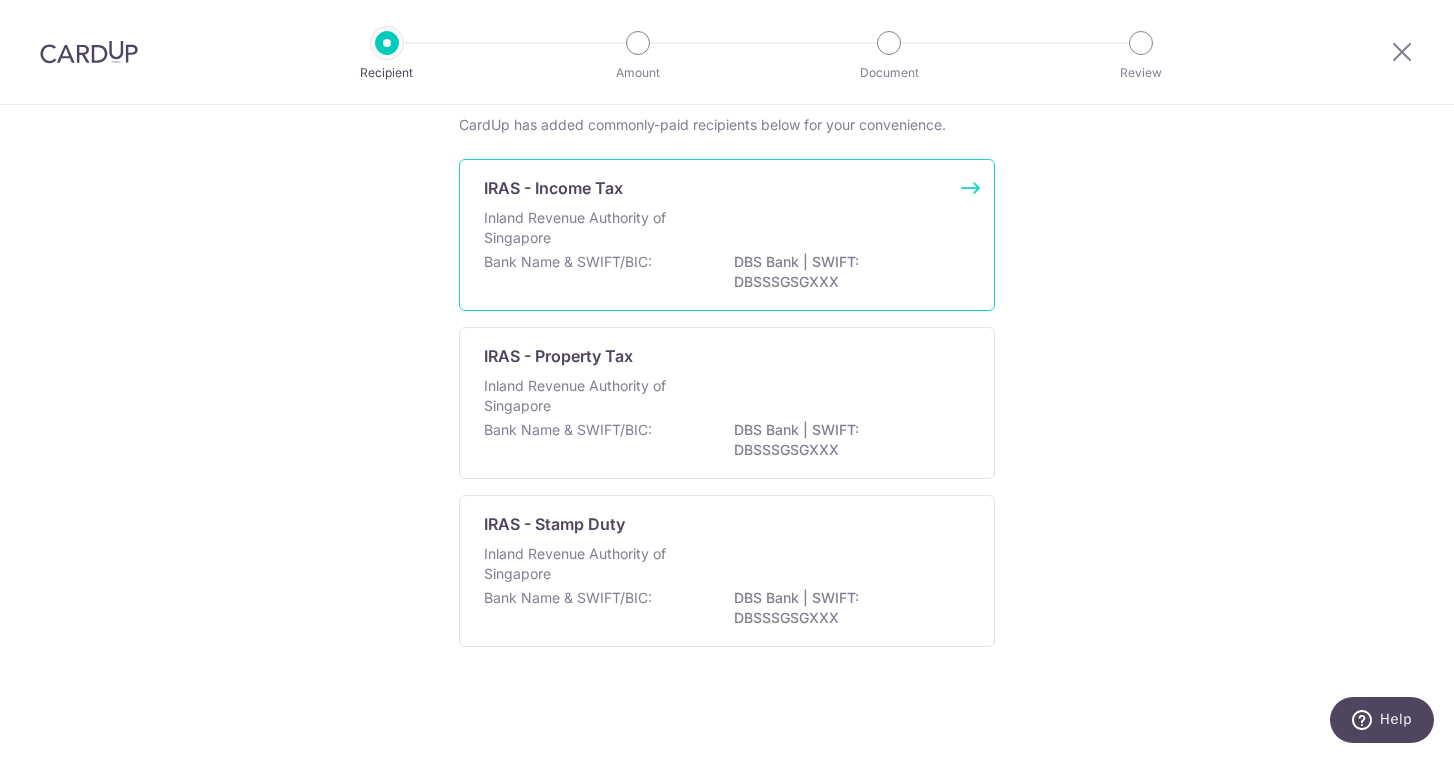 click on "Inland Revenue Authority of Singapore" at bounding box center (590, 228) 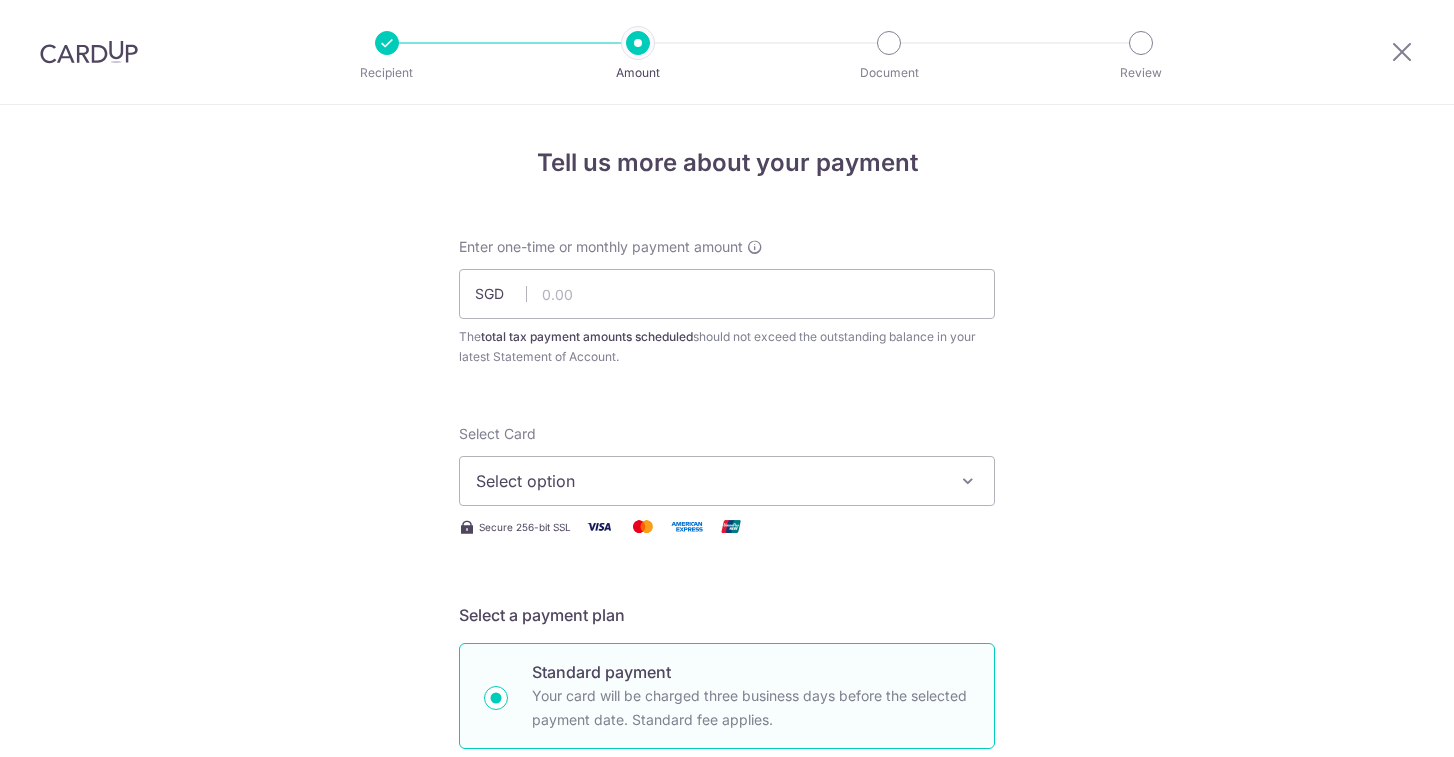 scroll, scrollTop: 0, scrollLeft: 0, axis: both 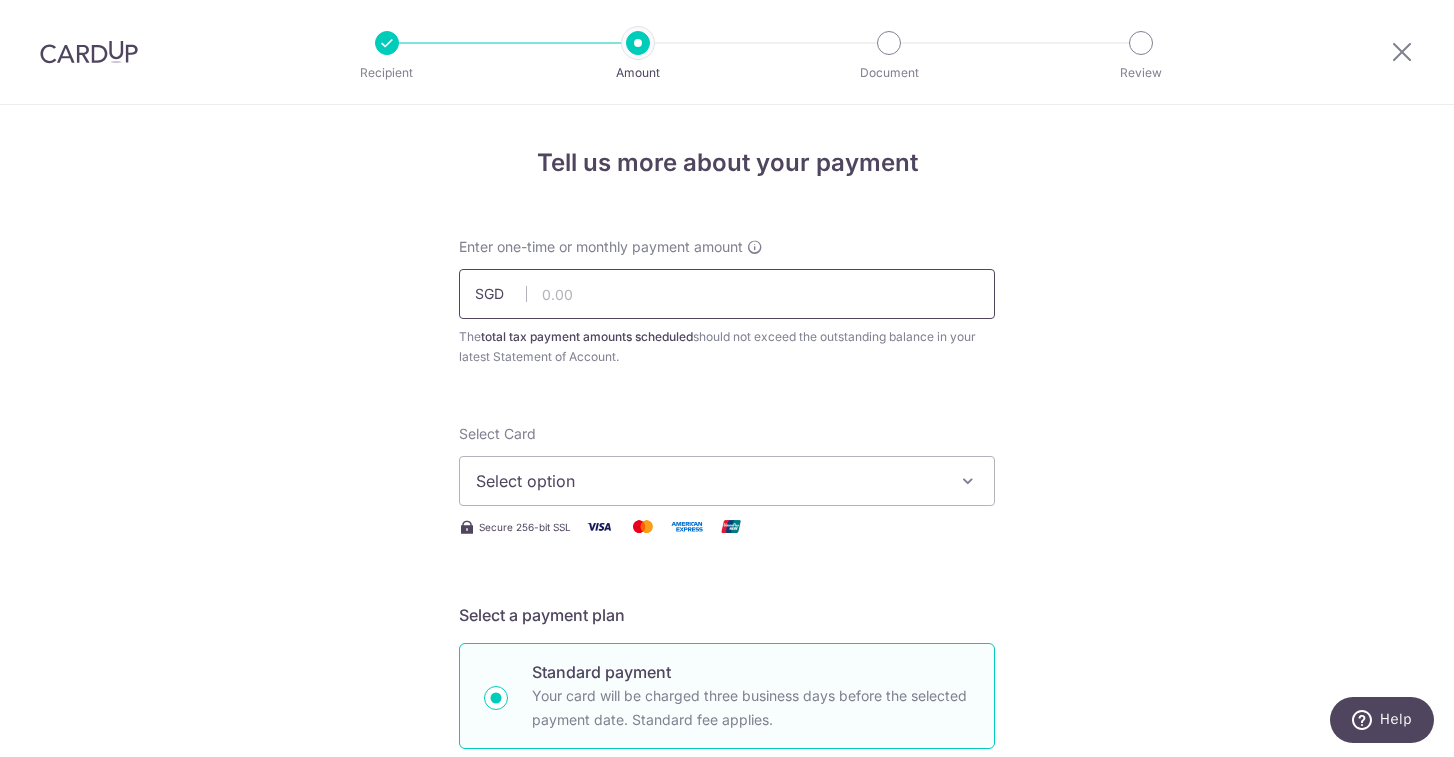 click at bounding box center [727, 294] 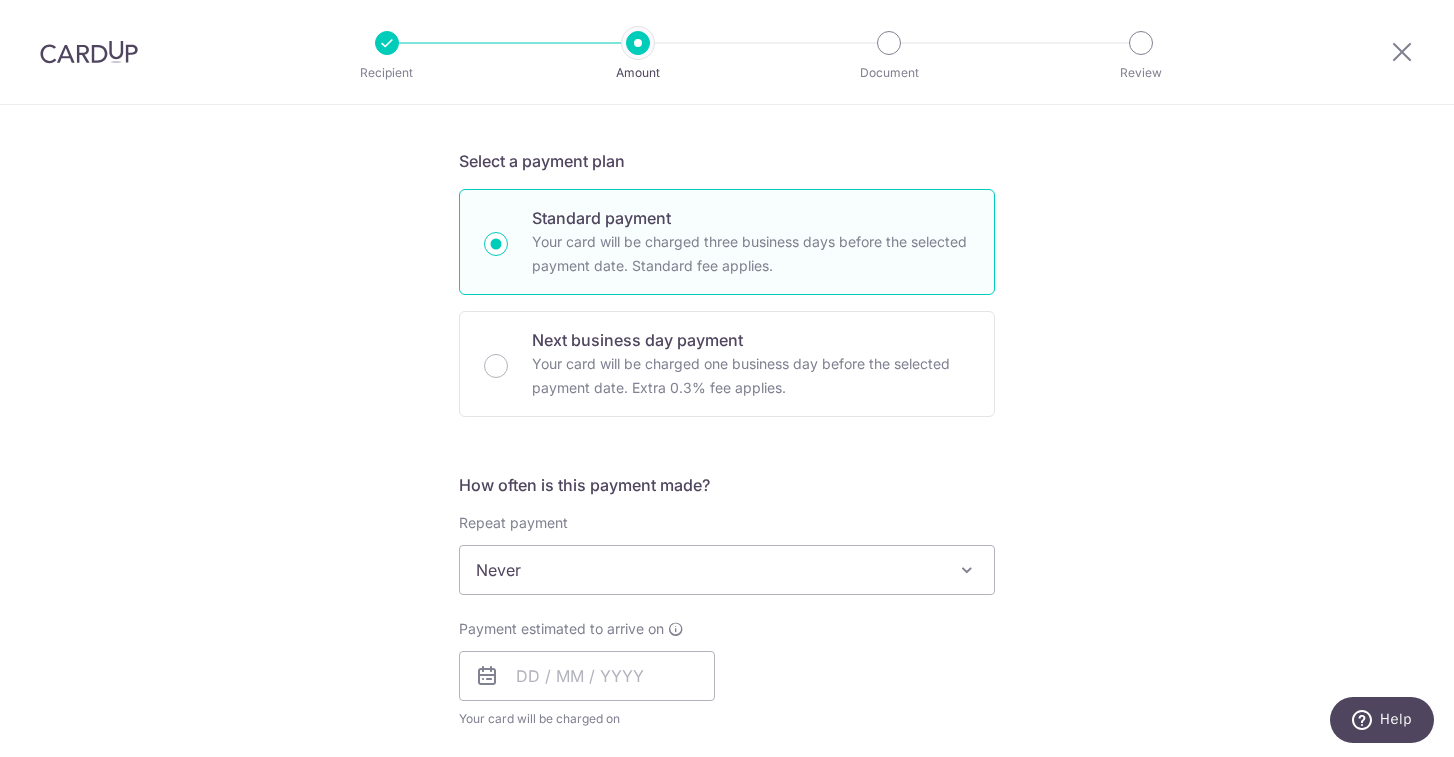 scroll, scrollTop: 480, scrollLeft: 0, axis: vertical 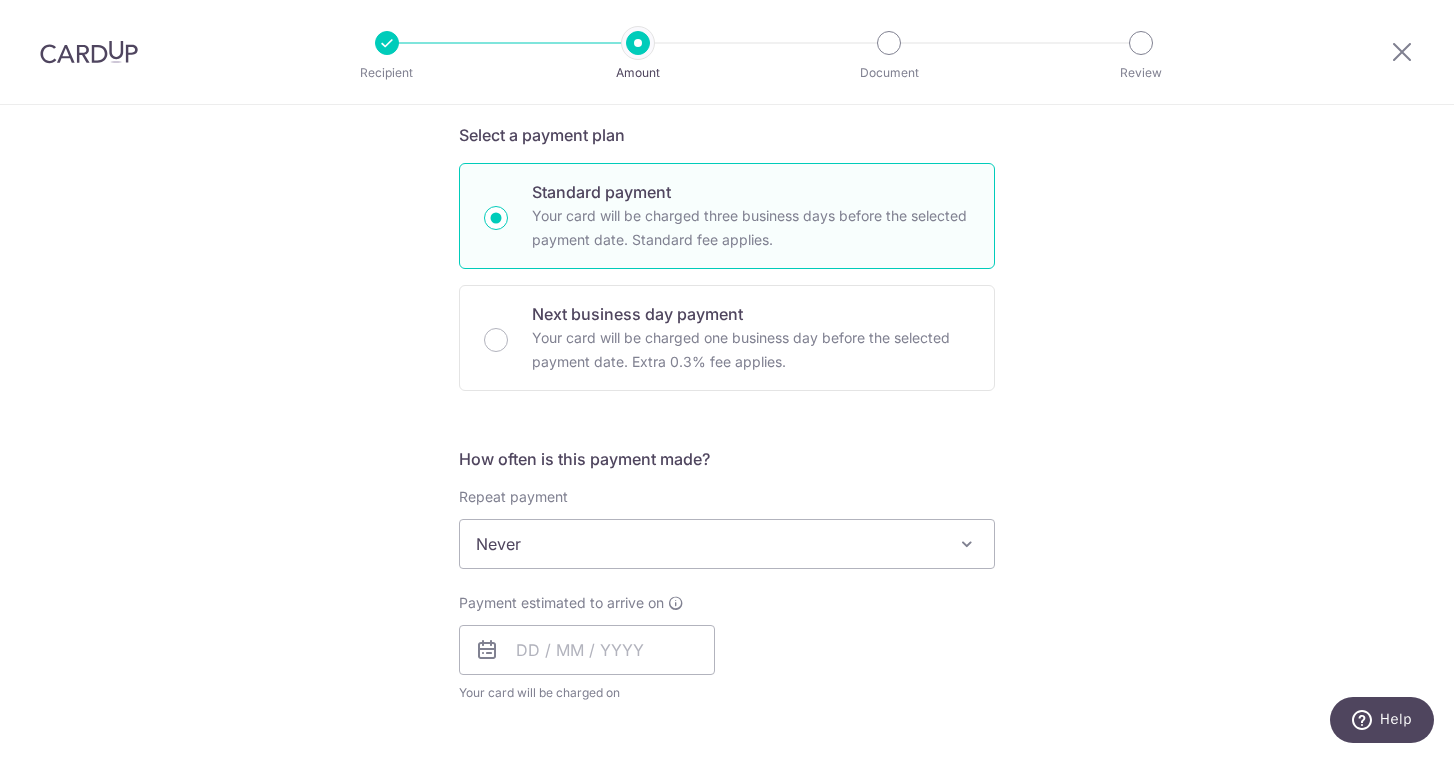 type on "2,205.00" 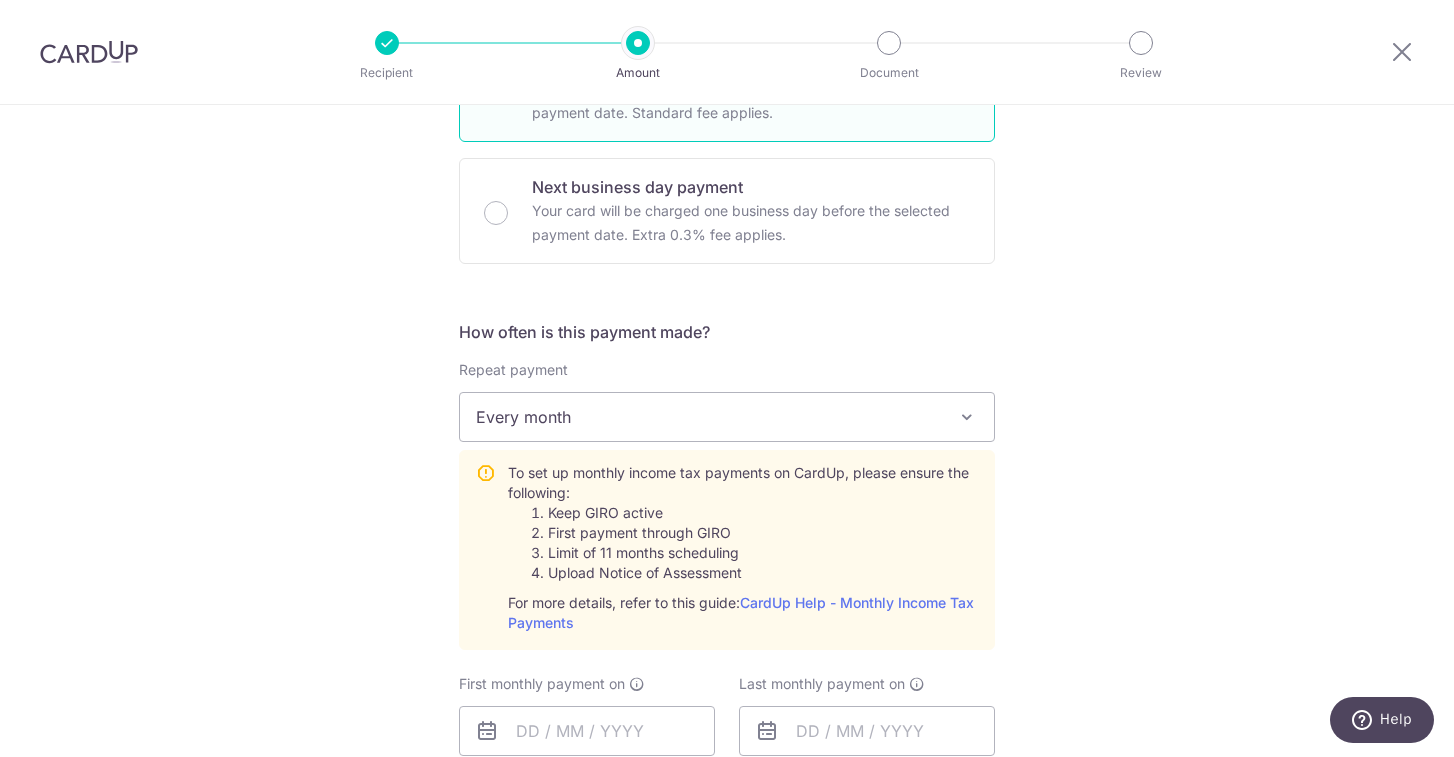 scroll, scrollTop: 613, scrollLeft: 0, axis: vertical 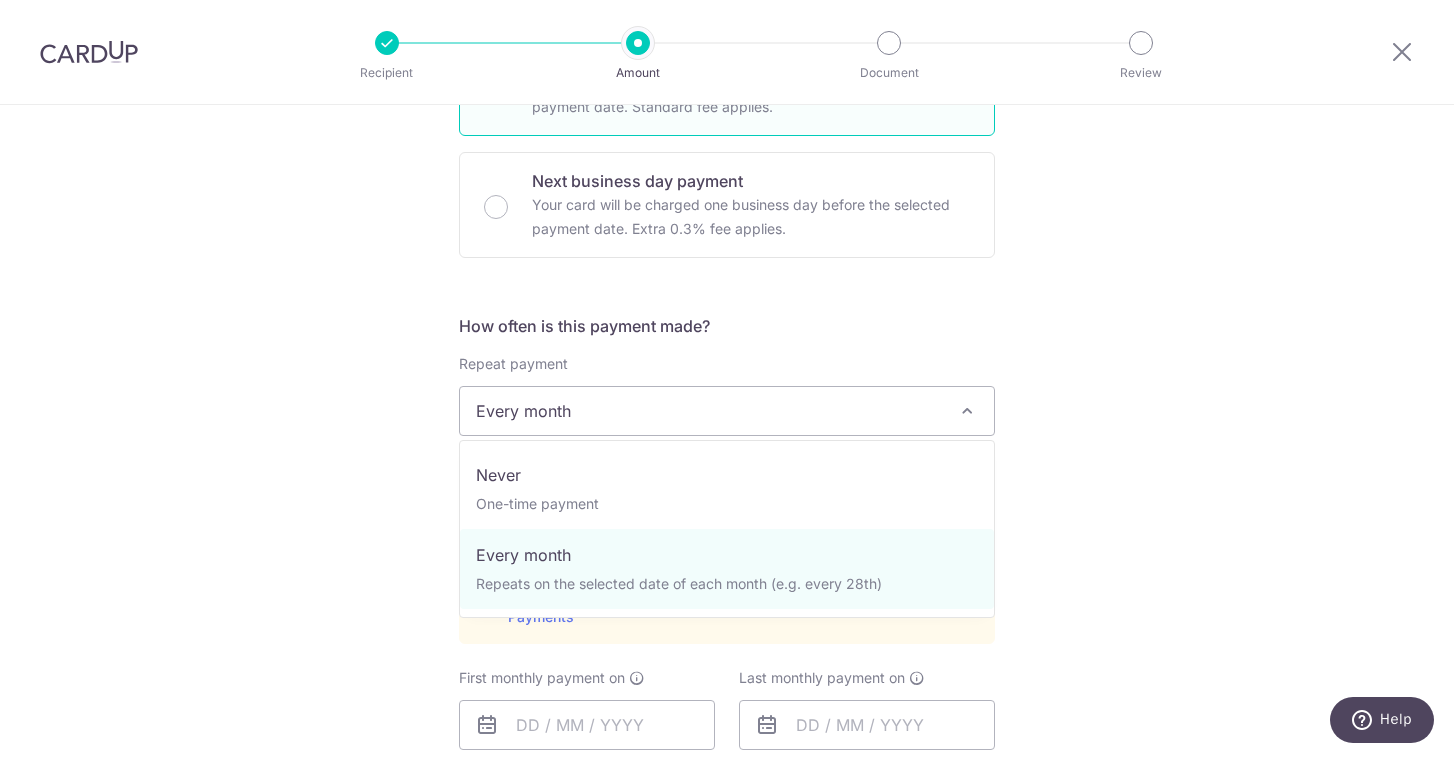 click on "Every month" at bounding box center (727, 411) 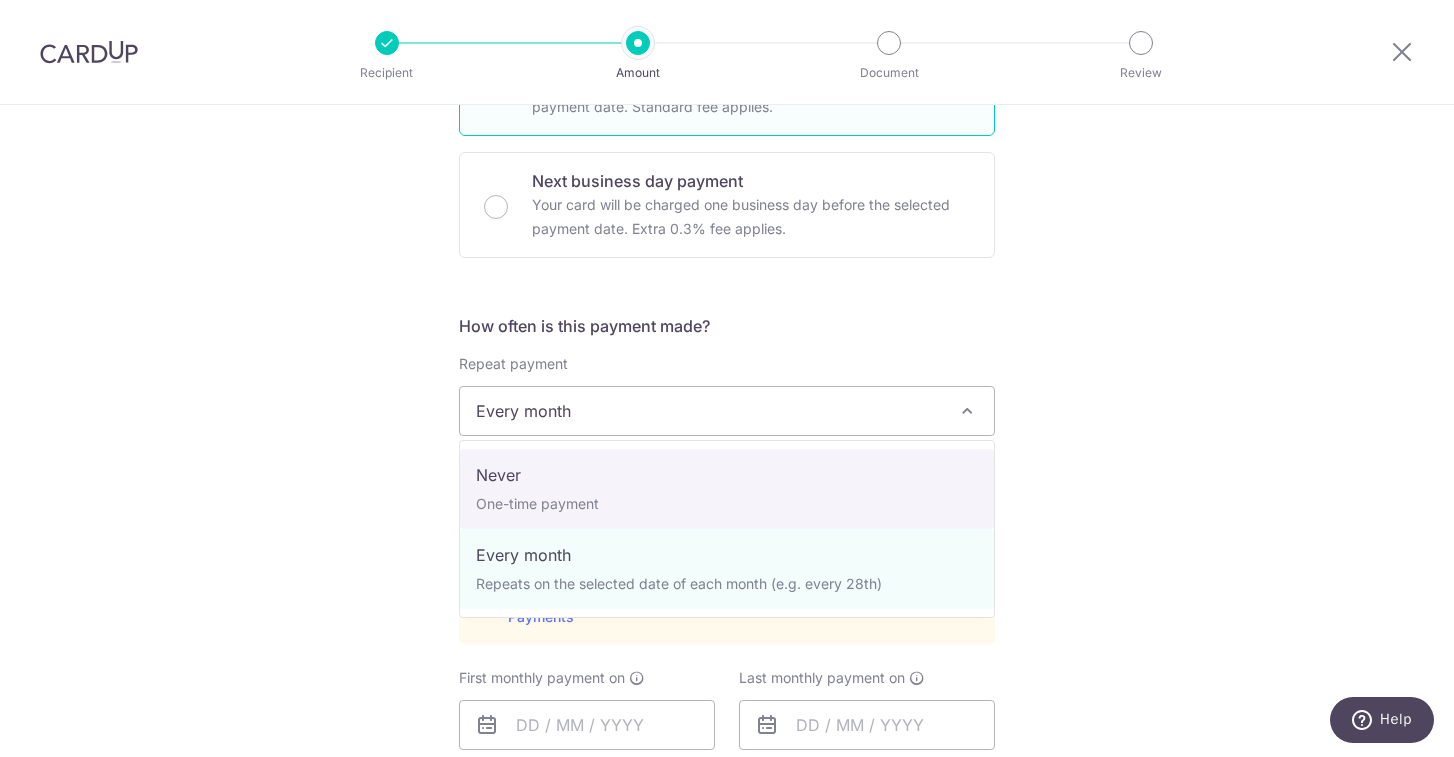 select on "1" 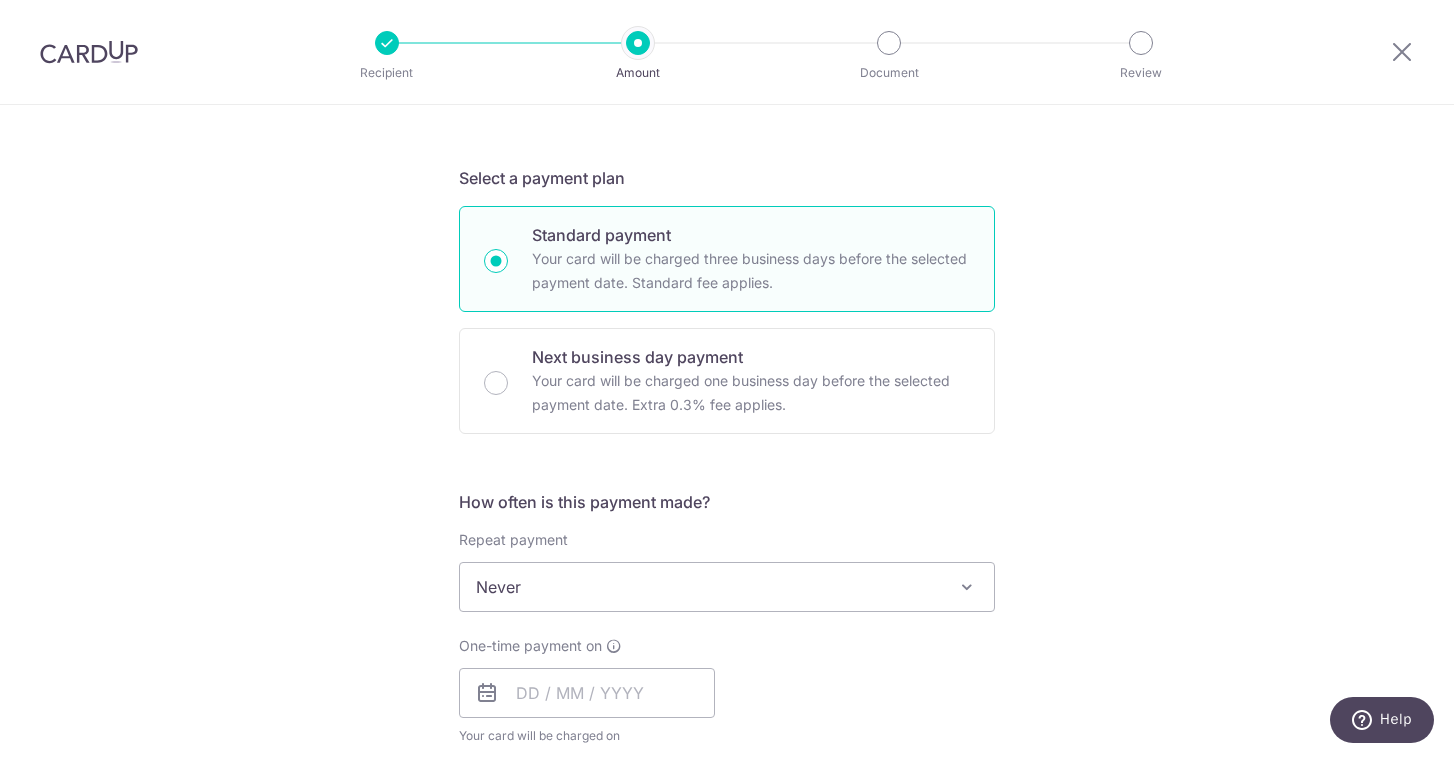 scroll, scrollTop: 426, scrollLeft: 0, axis: vertical 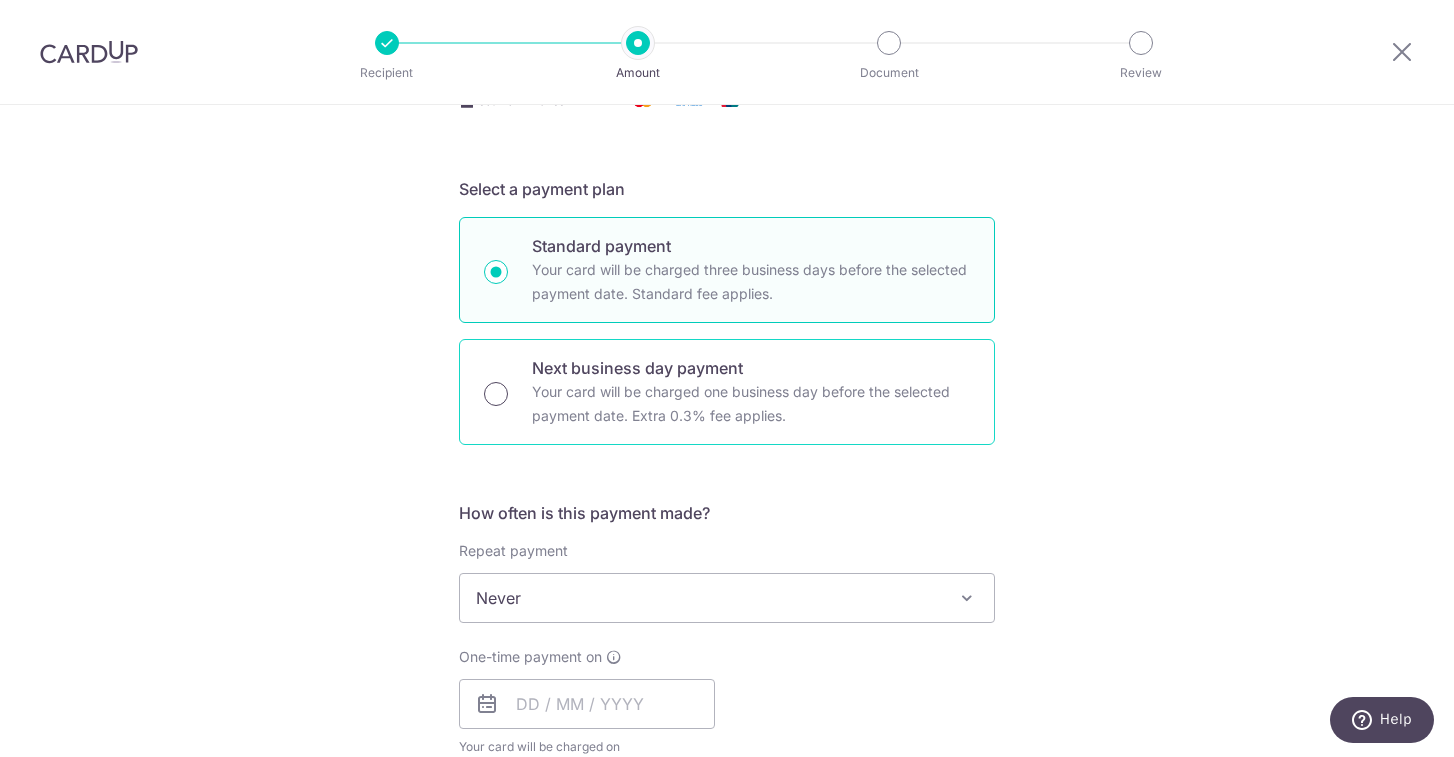 click on "Next business day payment
Your card will be charged one business day before the selected payment date. Extra 0.3% fee applies." at bounding box center [496, 394] 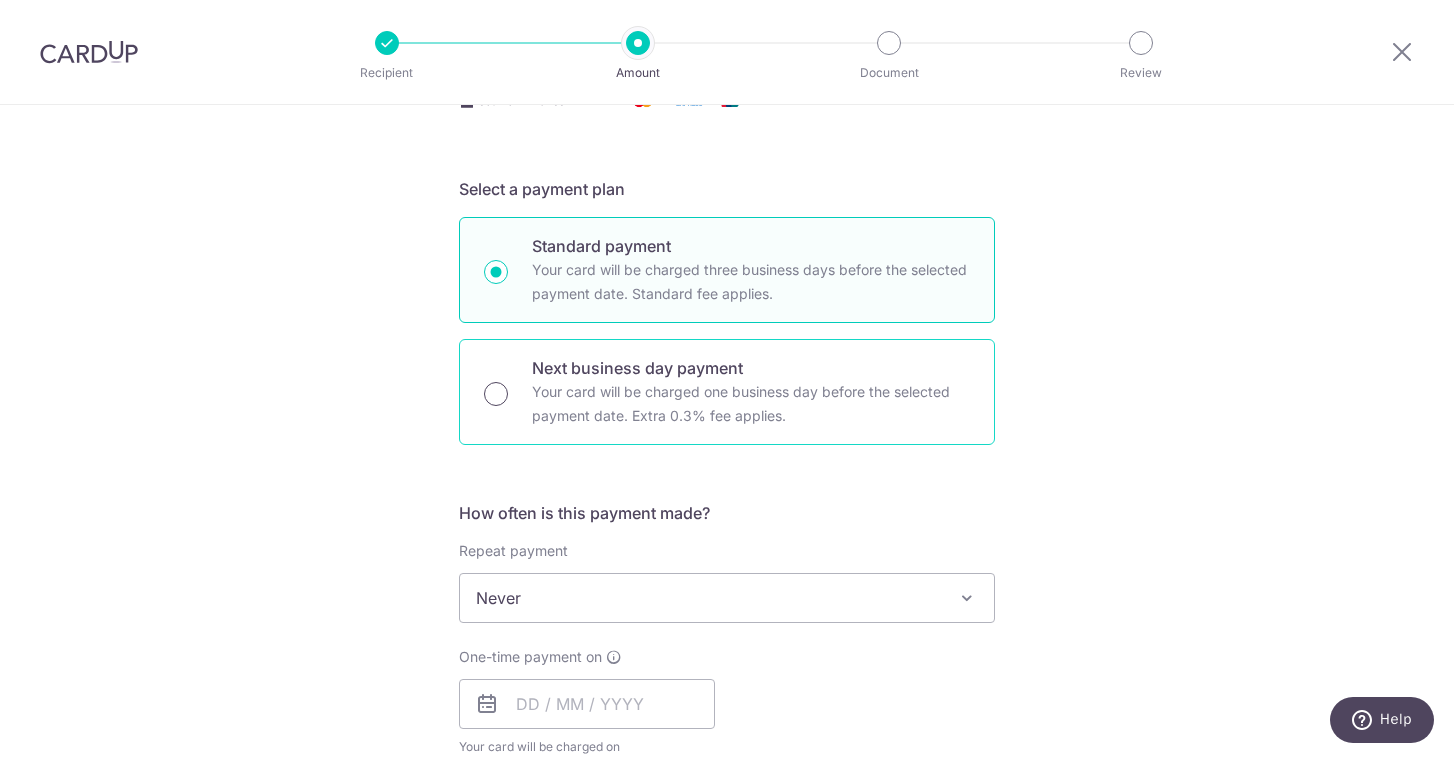 radio on "true" 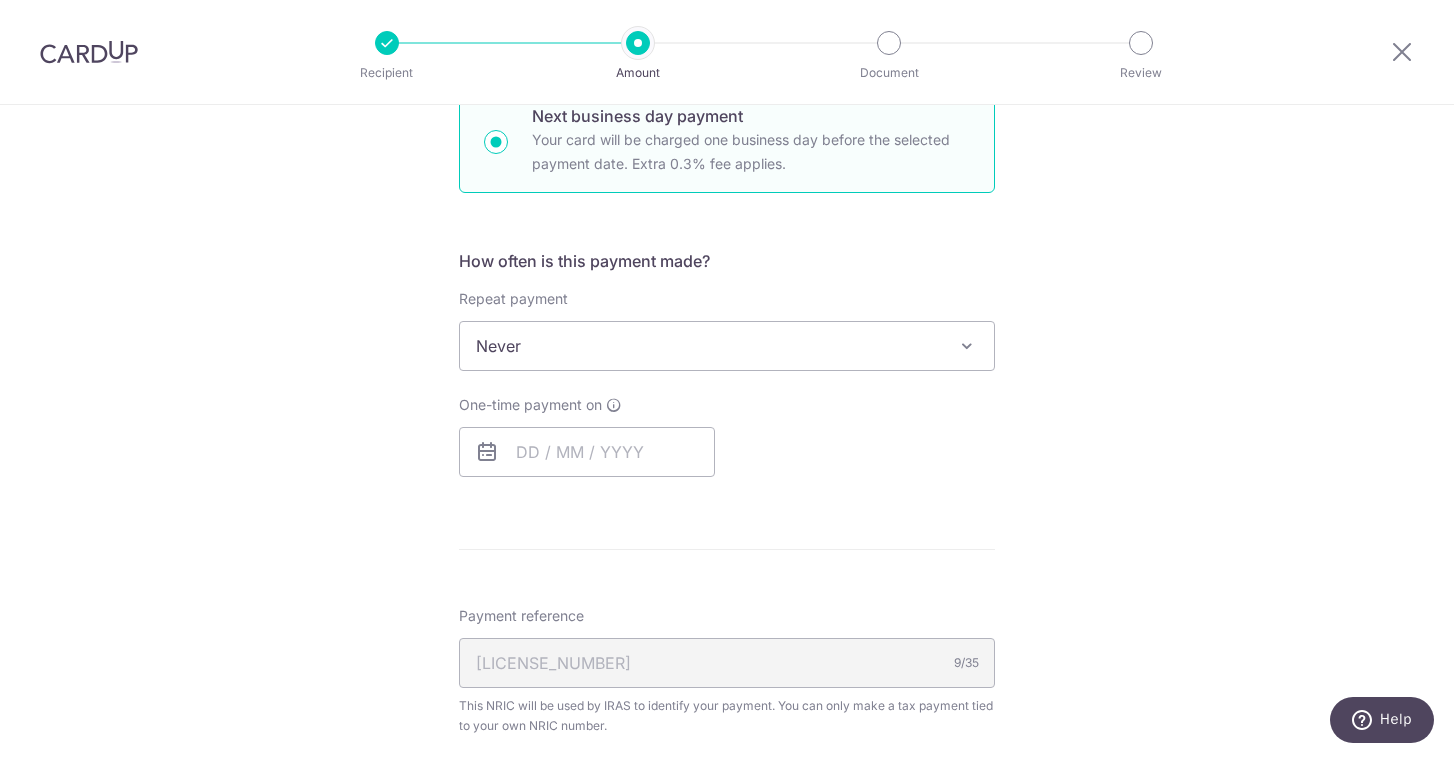 scroll, scrollTop: 693, scrollLeft: 0, axis: vertical 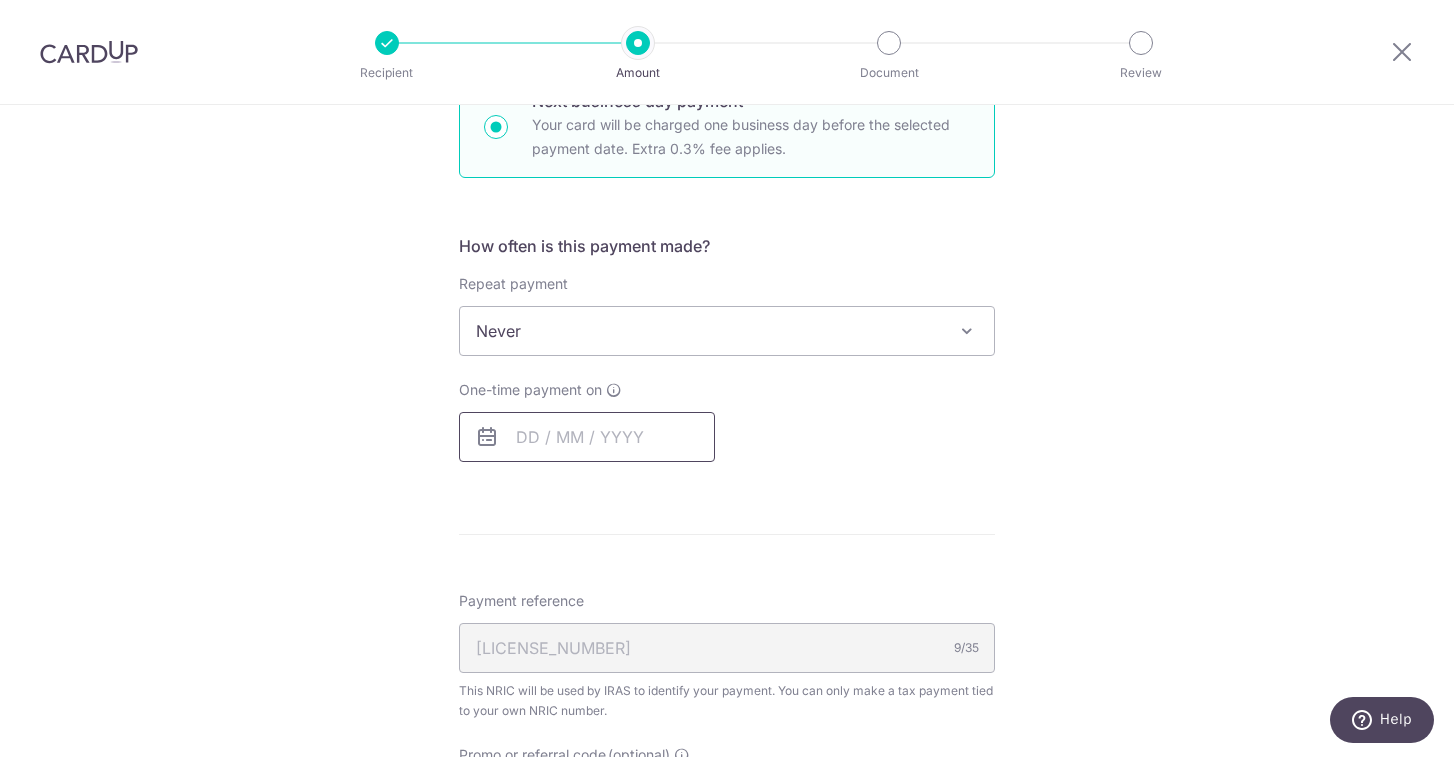 click at bounding box center [587, 437] 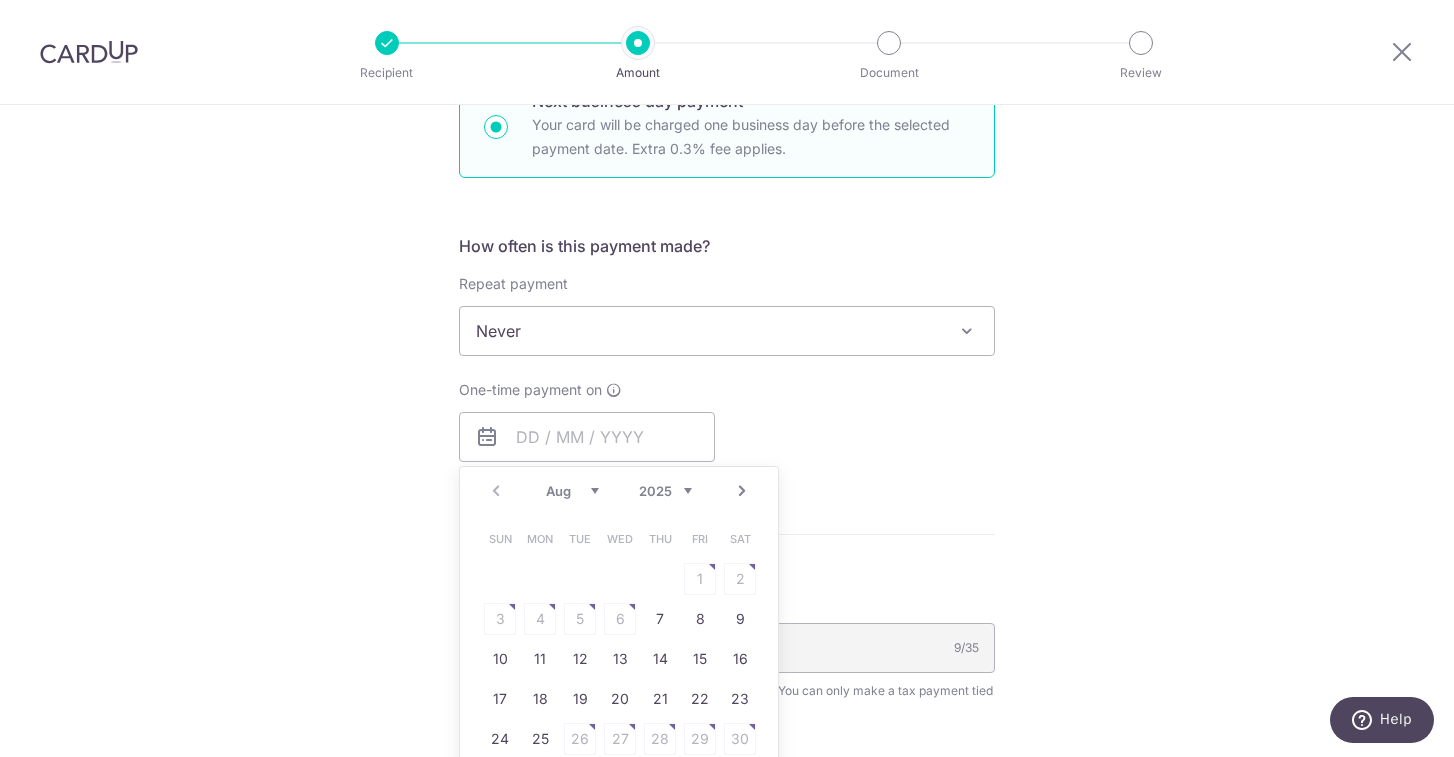 click on "Sun Mon Tue Wed Thu Fri Sat           1 2 3 4 5 6 7 8 9 10 11 12 13 14 15 16 17 18 19 20 21 22 23 24 25 26 27 28 29 30 31" at bounding box center [620, 659] 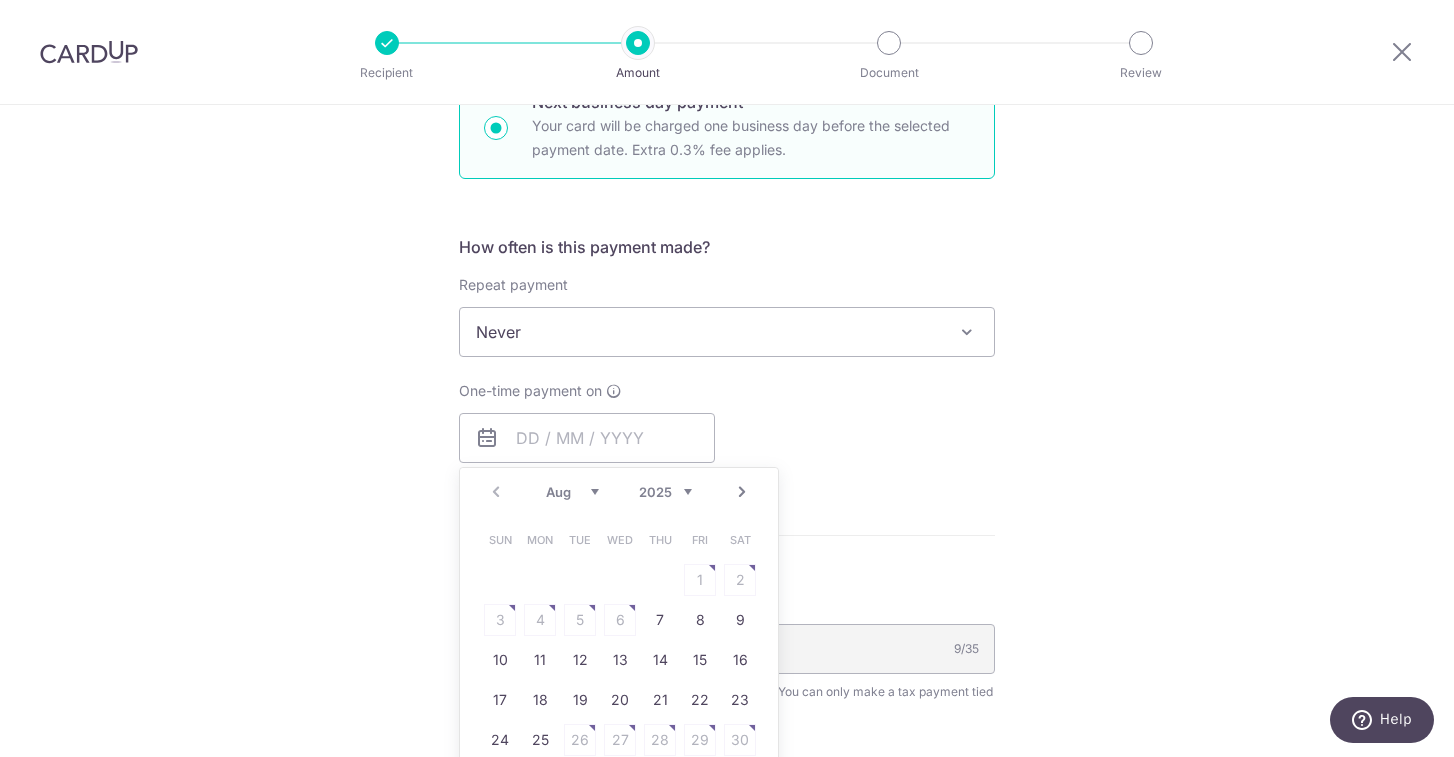 click on "Sun Mon Tue Wed Thu Fri Sat           1 2 3 4 5 6 7 8 9 10 11 12 13 14 15 16 17 18 19 20 21 22 23 24 25 26 27 28 29 30 31" at bounding box center (620, 660) 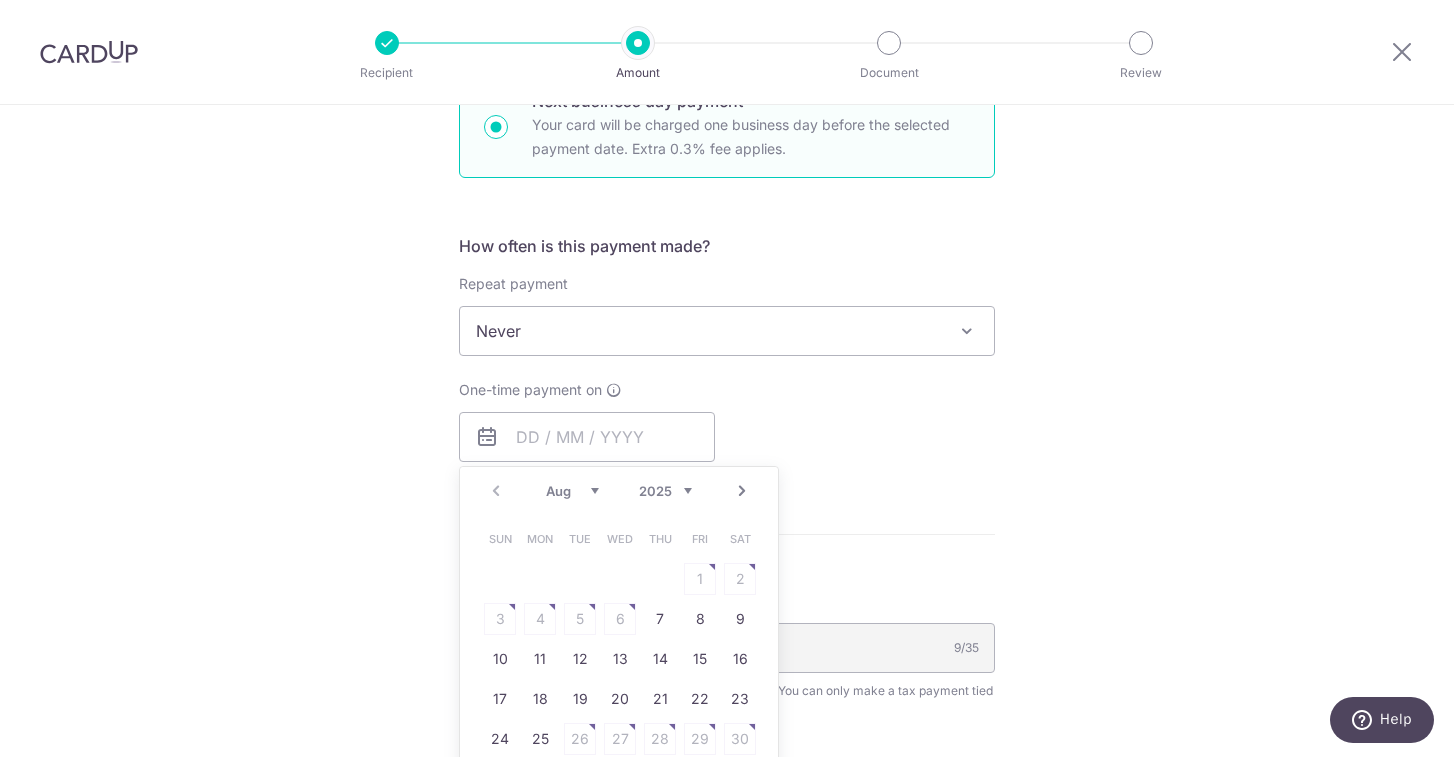 click on "One-time payment on
Prev Next Aug Sep Oct Nov Dec 2025 2026 Sun Mon Tue Wed Thu Fri Sat           1 2 3 4 5 6 7 8 9 10 11 12 13 14 15 16 17 18 19 20 21 22 23 24 25 26 27 28 29 30 31             Why are some dates not available?
Your card will be charged on   for the first payment
* If your payment is funded by  [TIME] [DAY] [MONTH]/[DAY]/[YEAR]
[MONTH]/[DAY]/[YEAR]
No. of Payments
Last monthly payment on" at bounding box center (727, 421) 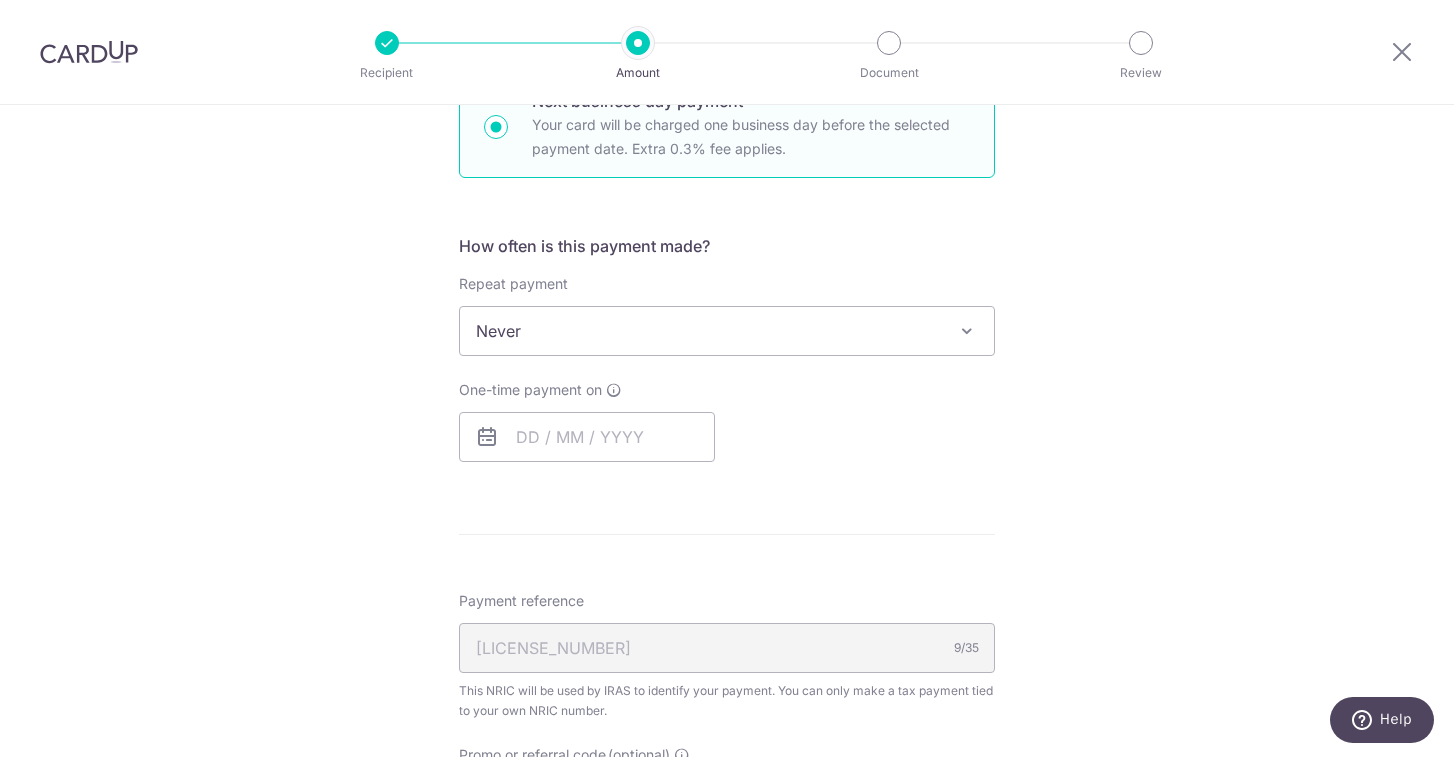 click on "Never" at bounding box center [727, 331] 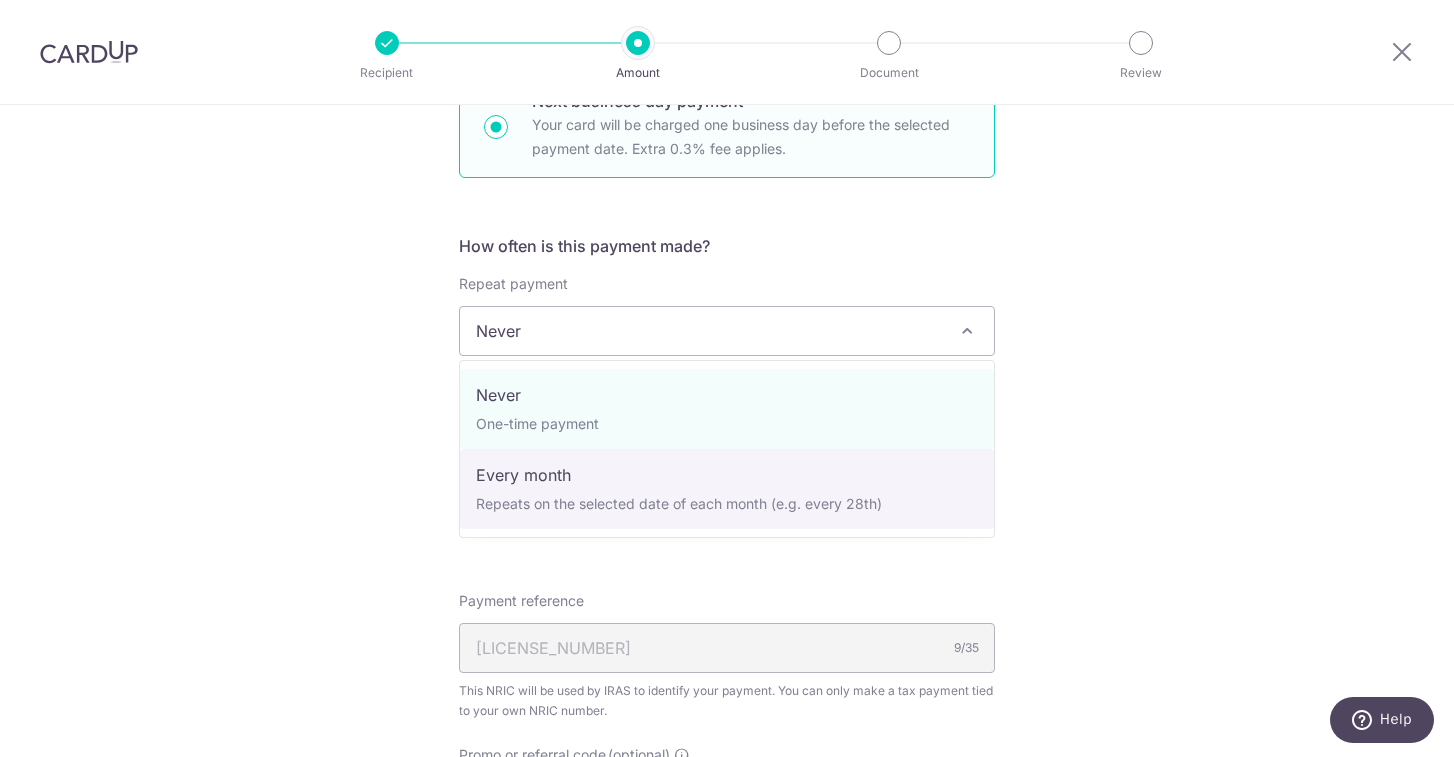select on "3" 